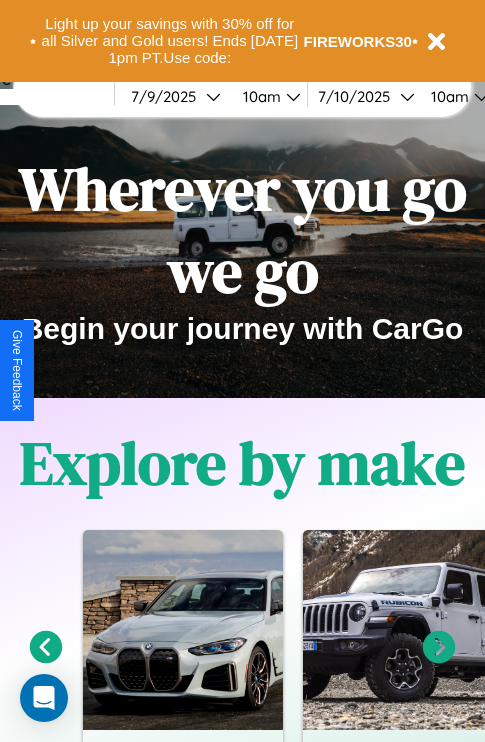 scroll, scrollTop: 308, scrollLeft: 0, axis: vertical 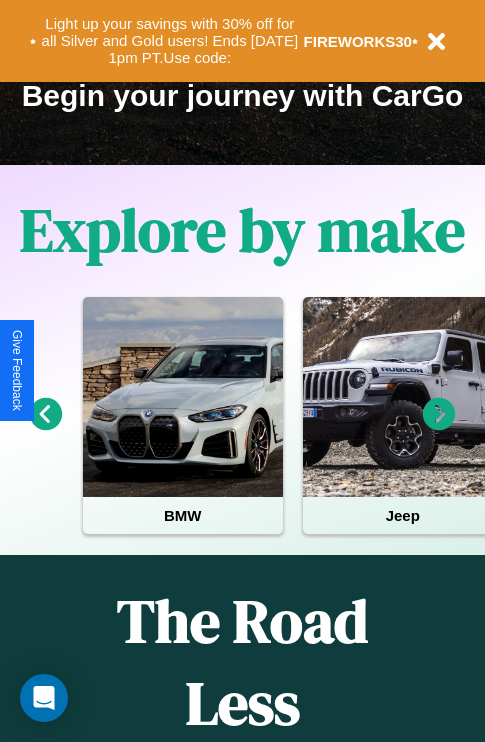 click 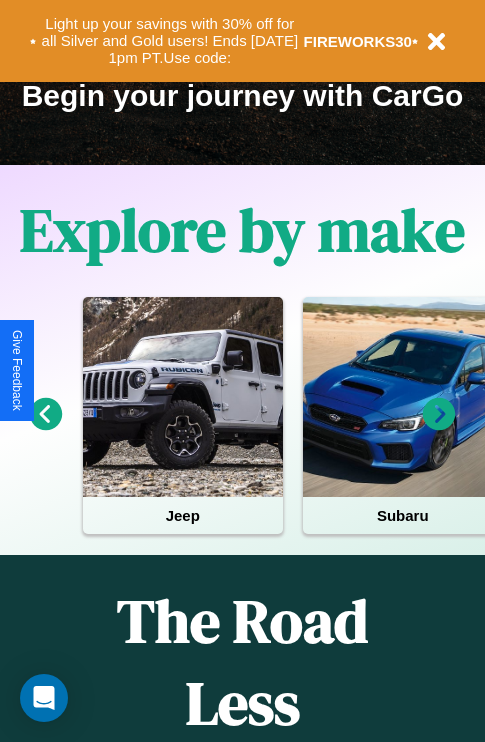click 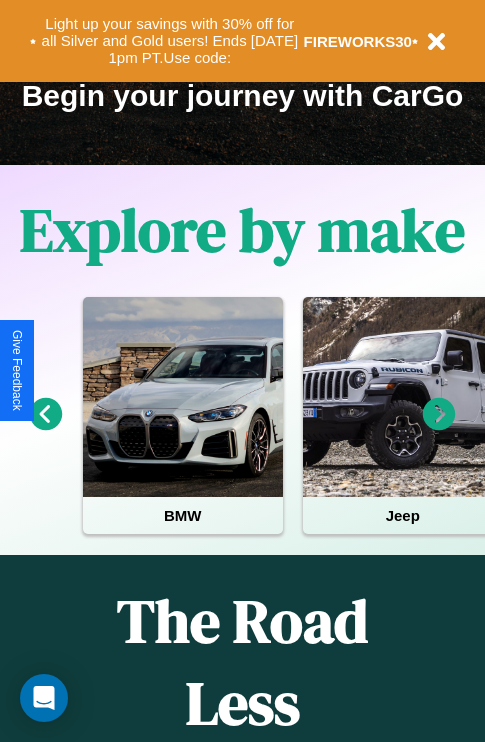 click 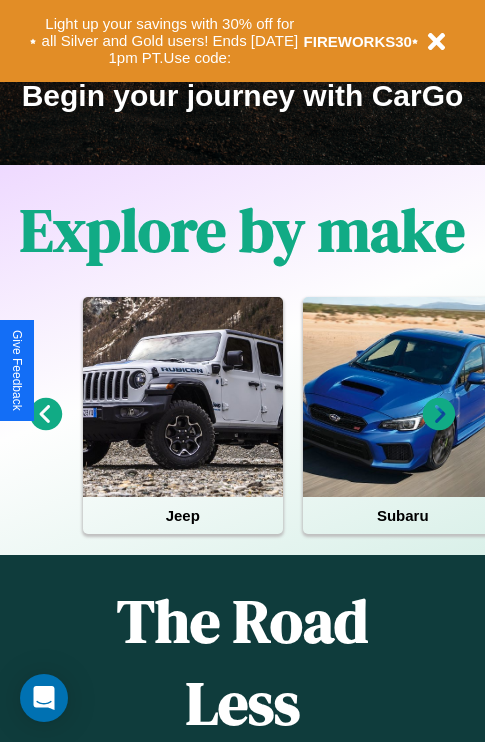 click 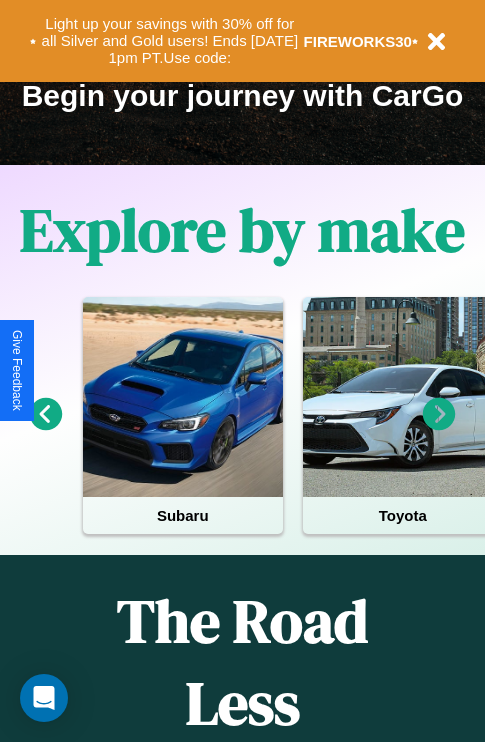 click 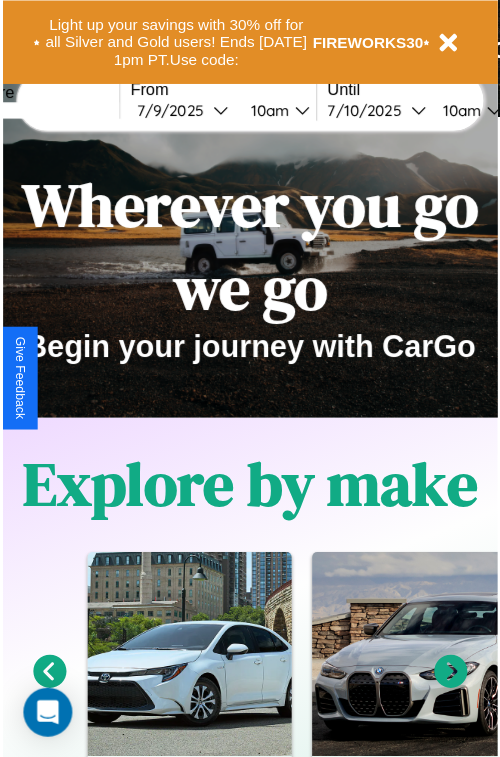 scroll, scrollTop: 0, scrollLeft: 0, axis: both 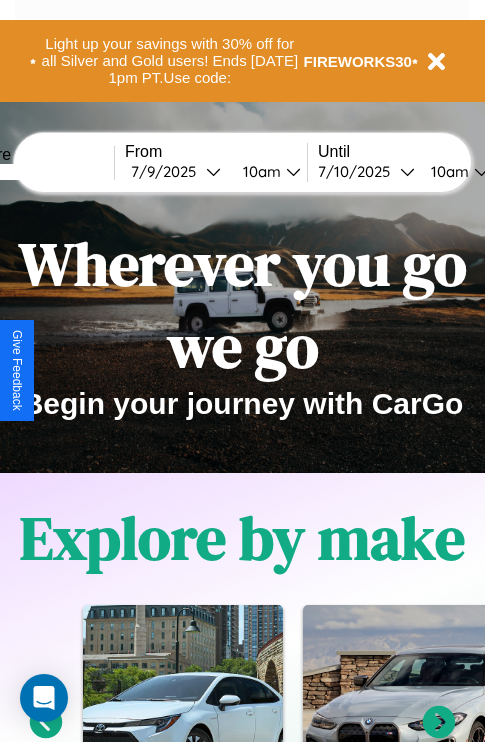 click at bounding box center [39, 172] 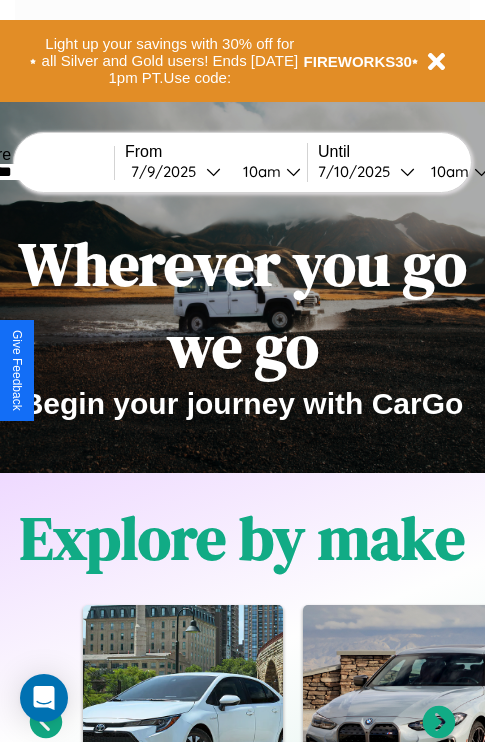 type on "********" 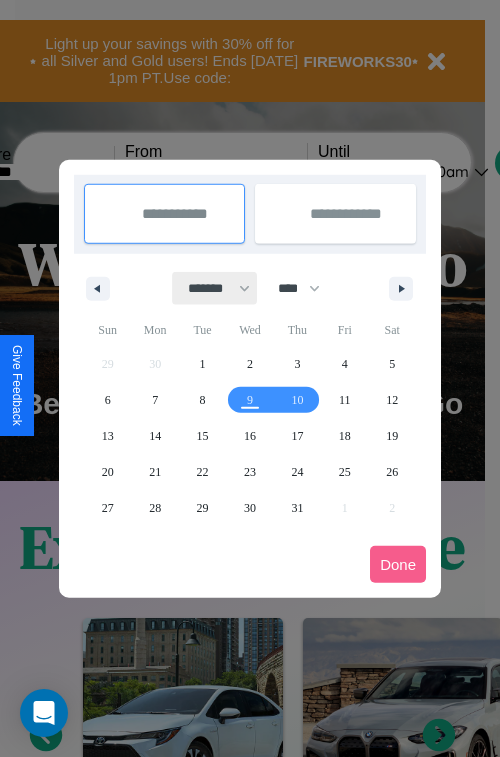 click on "******* ******** ***** ***** *** **** **** ****** ********* ******* ******** ********" at bounding box center [215, 288] 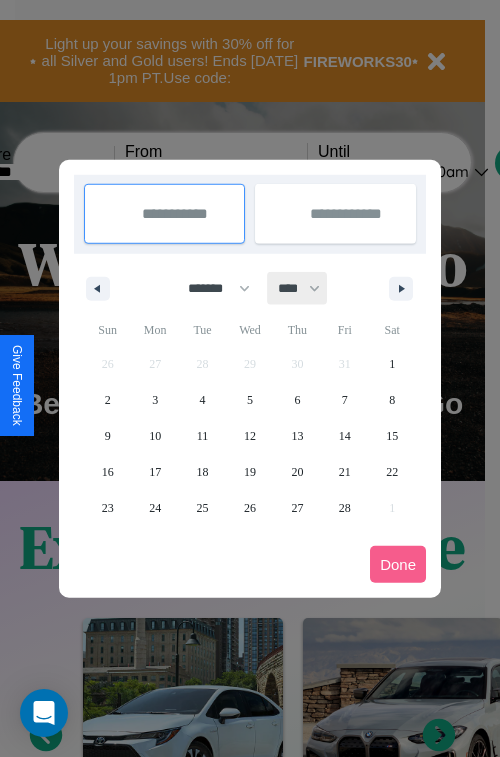 click on "**** **** **** **** **** **** **** **** **** **** **** **** **** **** **** **** **** **** **** **** **** **** **** **** **** **** **** **** **** **** **** **** **** **** **** **** **** **** **** **** **** **** **** **** **** **** **** **** **** **** **** **** **** **** **** **** **** **** **** **** **** **** **** **** **** **** **** **** **** **** **** **** **** **** **** **** **** **** **** **** **** **** **** **** **** **** **** **** **** **** **** **** **** **** **** **** **** **** **** **** **** **** **** **** **** **** **** **** **** **** **** **** **** **** **** **** **** **** **** **** ****" at bounding box center (298, 288) 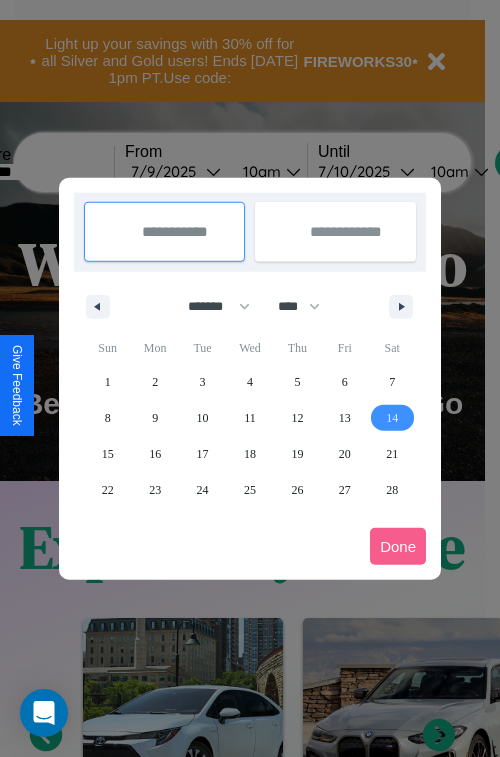 click on "14" at bounding box center (392, 418) 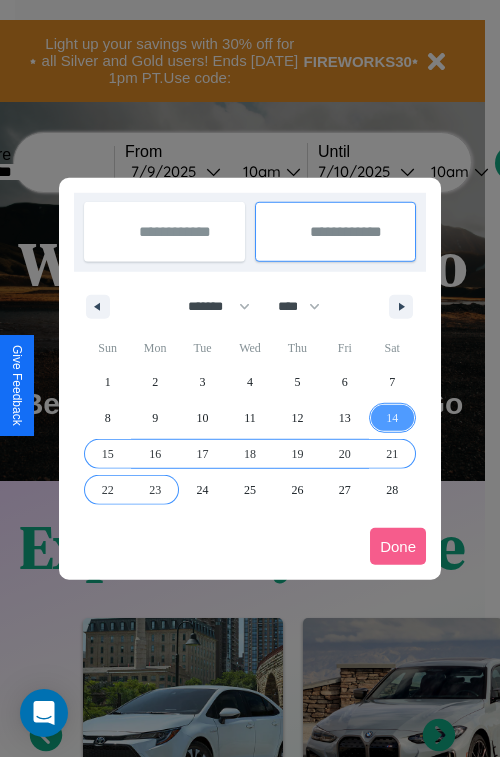 click on "23" at bounding box center (155, 490) 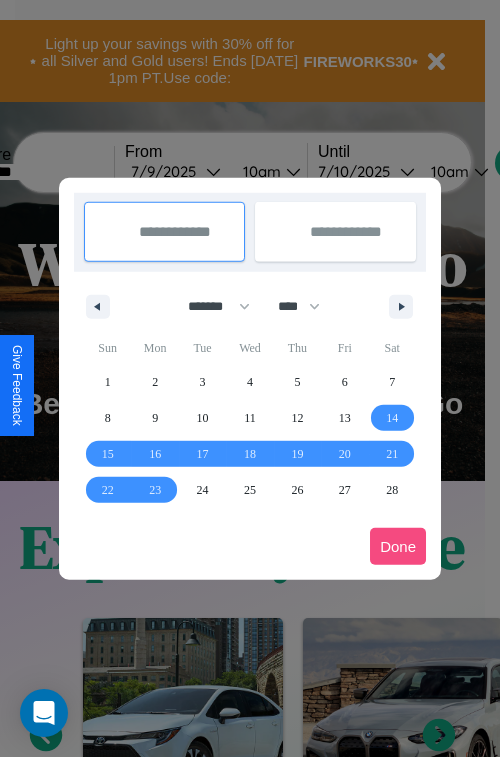 click on "Done" at bounding box center (398, 546) 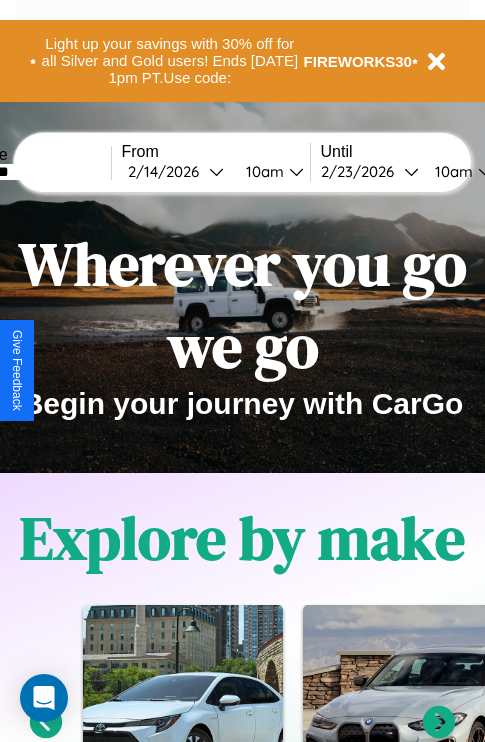click on "10am" at bounding box center (262, 171) 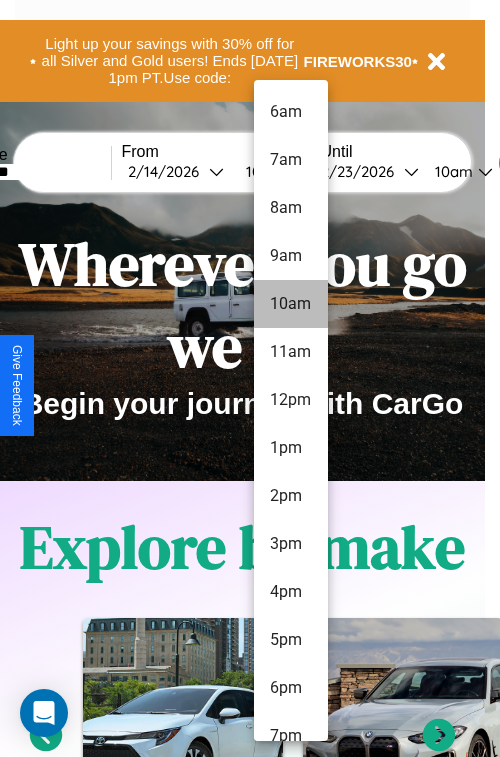click on "10am" at bounding box center [291, 304] 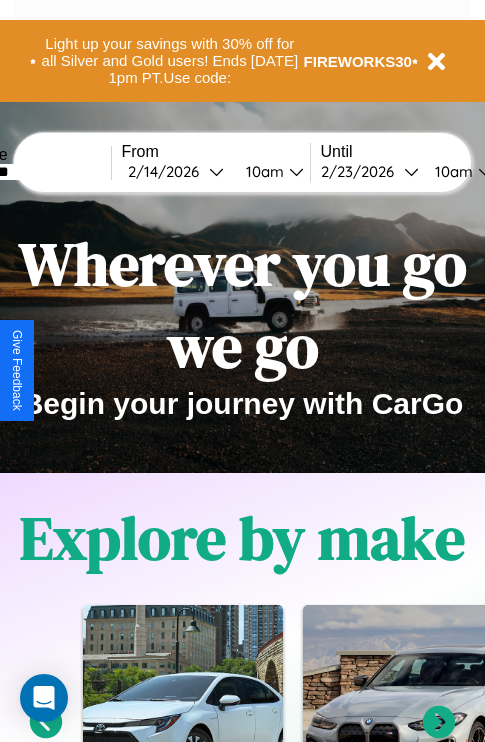 click on "10am" at bounding box center (451, 171) 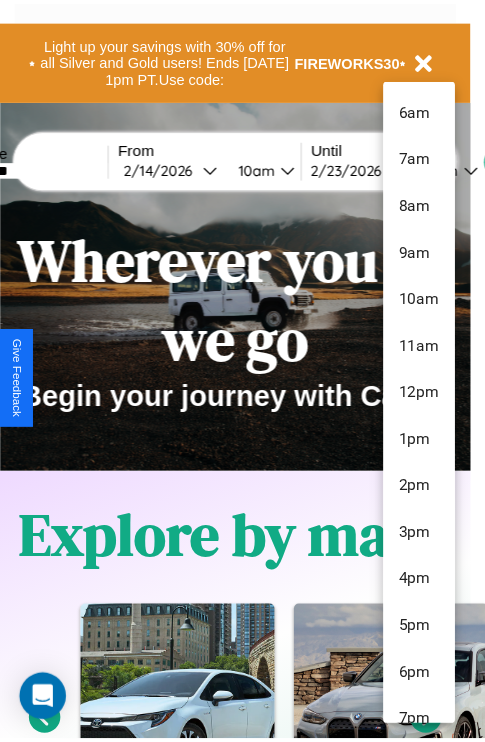 scroll, scrollTop: 211, scrollLeft: 0, axis: vertical 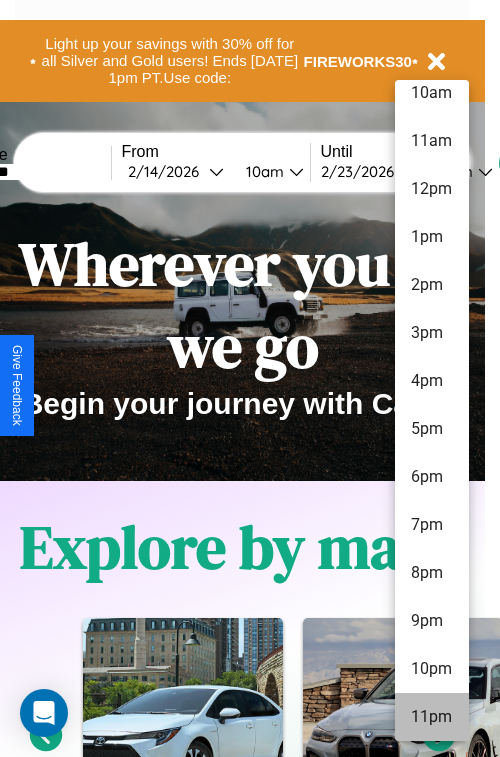 click on "11pm" at bounding box center (432, 717) 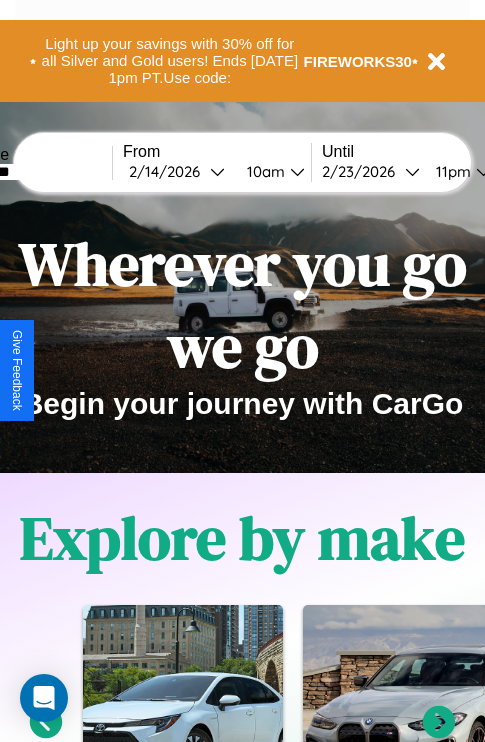 scroll, scrollTop: 0, scrollLeft: 73, axis: horizontal 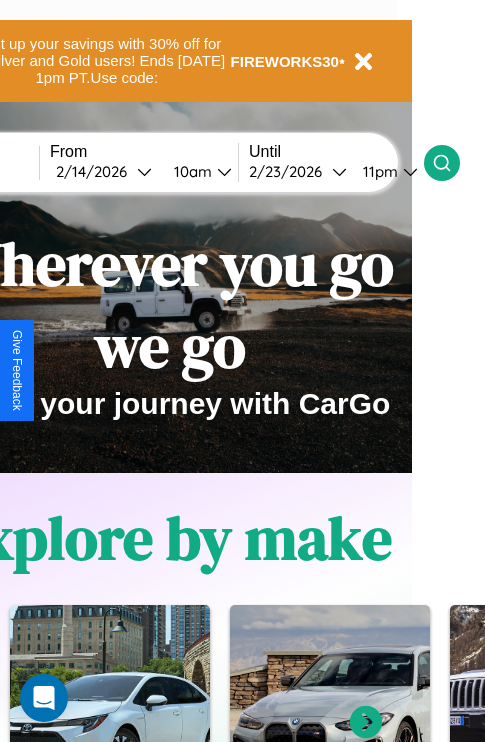 click 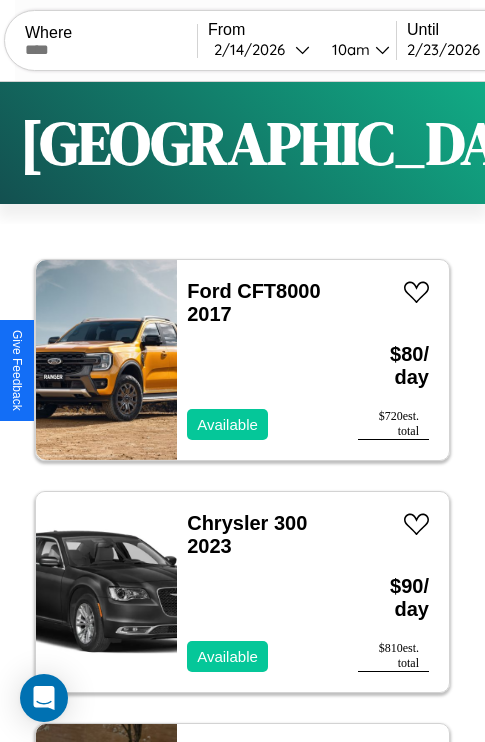 click on "Filters" at bounding box center (640, 143) 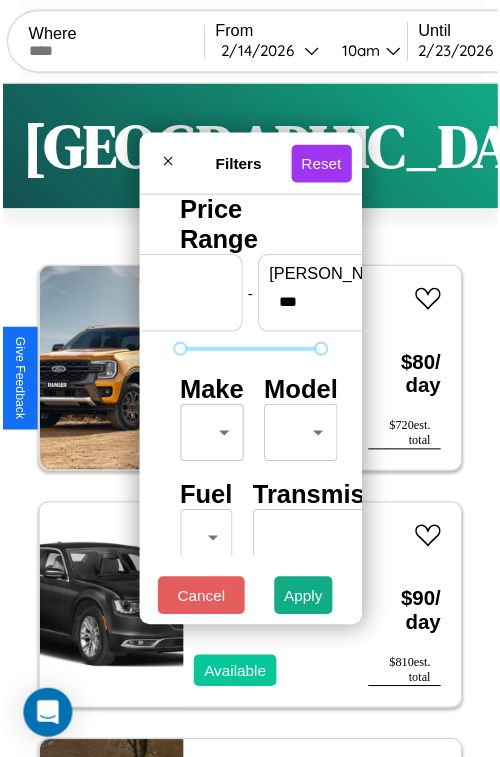 scroll, scrollTop: 59, scrollLeft: 0, axis: vertical 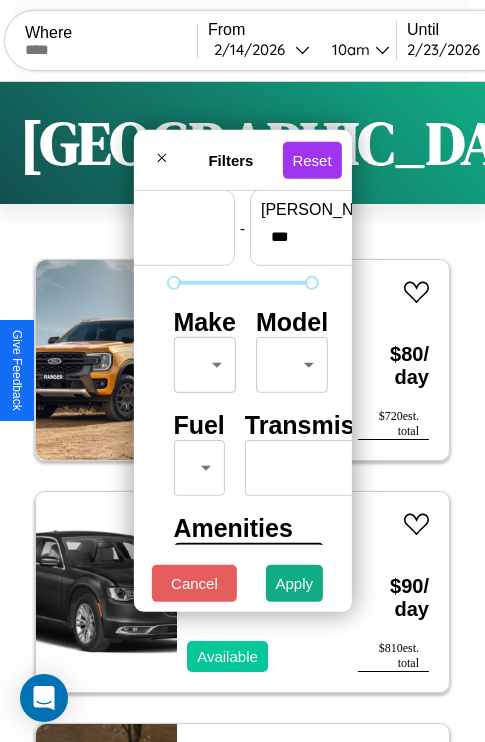 click on "CarGo Where From 2 / 14 / 2026 10am Until 2 / 23 / 2026 11pm Become a Host Login Sign Up Budapest Filters 137  cars in this area These cars can be picked up in this city. Ford   CFT8000   2017 Available $ 80  / day $ 720  est. total Chrysler   300   2023 Available $ 90  / day $ 810  est. total Infiniti   M45   2022 Available $ 200  / day $ 1800  est. total Jeep   Grand Wagoneer L   2014 Available $ 50  / day $ 450  est. total Kia   Carnival   2023 Available $ 120  / day $ 1080  est. total Toyota   Celica   2014 Available $ 180  / day $ 1620  est. total Buick   Encore   2017 Available $ 40  / day $ 360  est. total Subaru   RX   2023 Available $ 140  / day $ 1260  est. total Fiat   500L   2016 Available $ 130  / day $ 1170  est. total BMW   C 600   2014 Available $ 180  / day $ 1620  est. total Tesla   Model Y   2016 Unavailable $ 120  / day $ 1080  est. total Mercedes   SLC-Class   2014 Available $ 100  / day $ 900  est. total BMW   335is   2019 Available $ 180  / day $ 1620  est. total Buick   Skylark   2024" at bounding box center [242, 412] 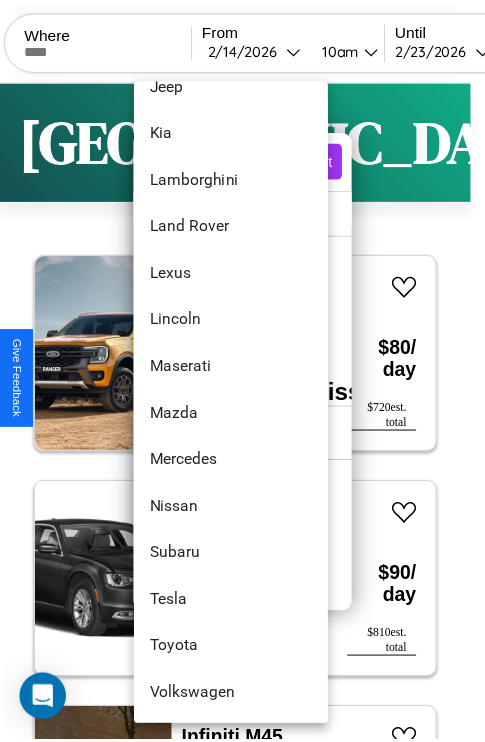 scroll, scrollTop: 1083, scrollLeft: 0, axis: vertical 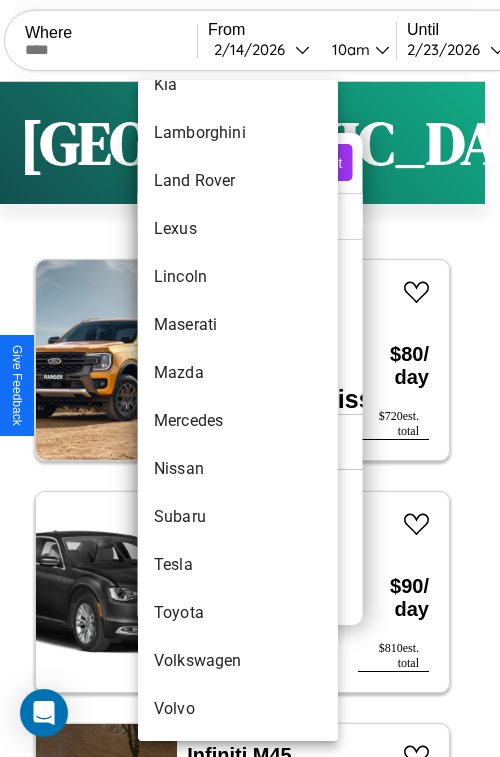click on "Nissan" at bounding box center [238, 469] 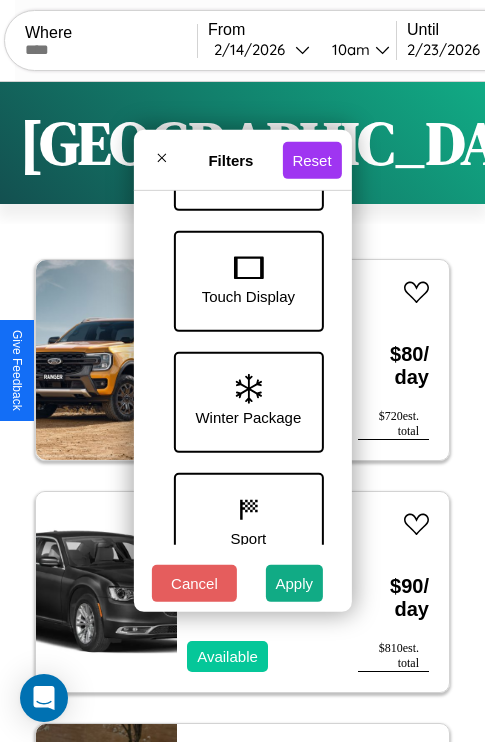 scroll, scrollTop: 651, scrollLeft: 0, axis: vertical 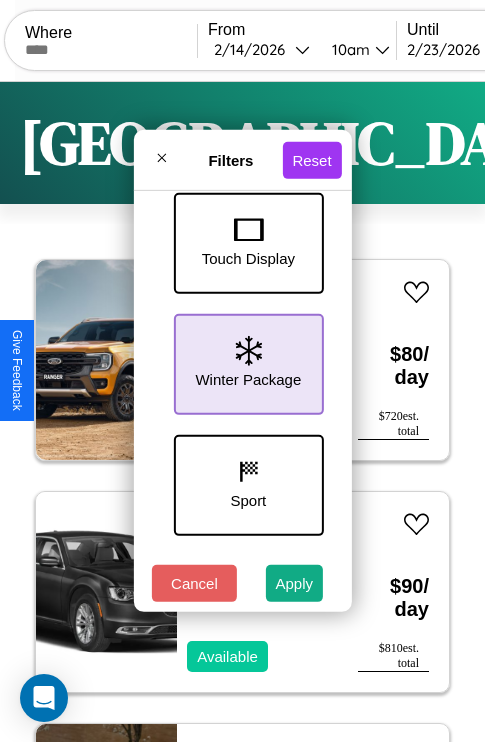 click 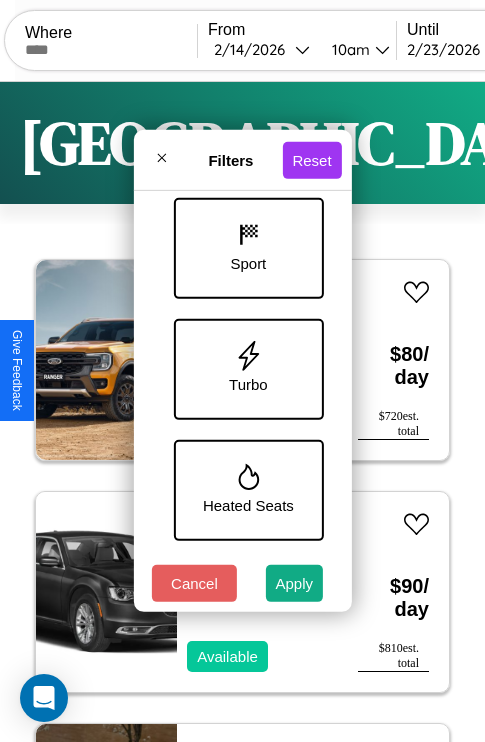 scroll, scrollTop: 893, scrollLeft: 0, axis: vertical 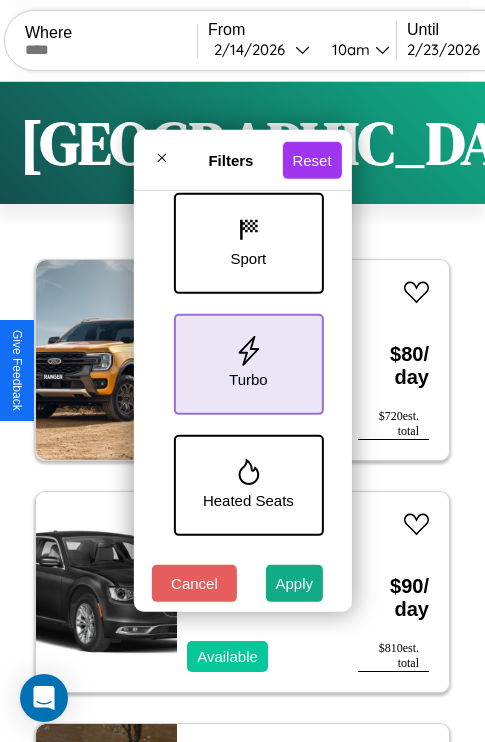 click 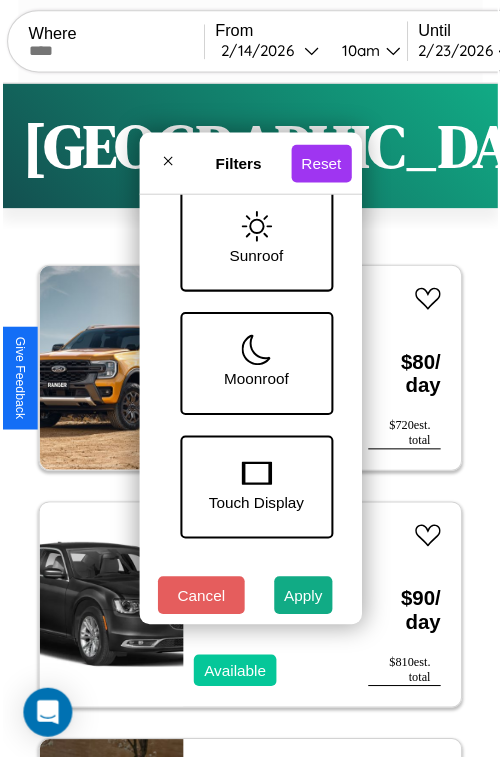 scroll, scrollTop: 409, scrollLeft: 0, axis: vertical 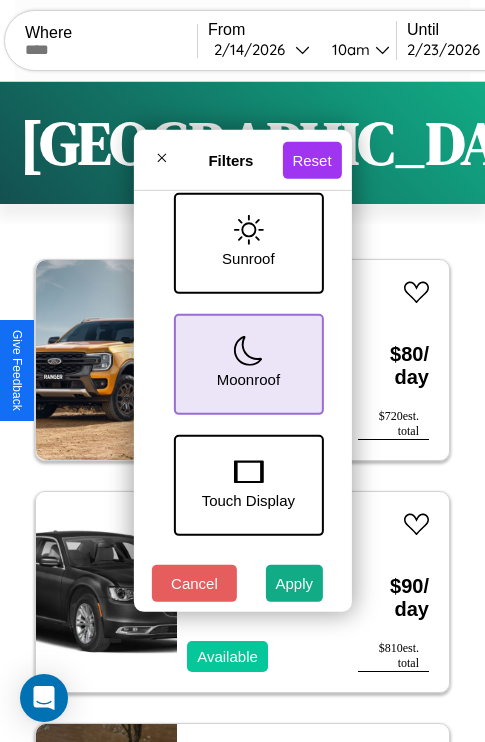 click 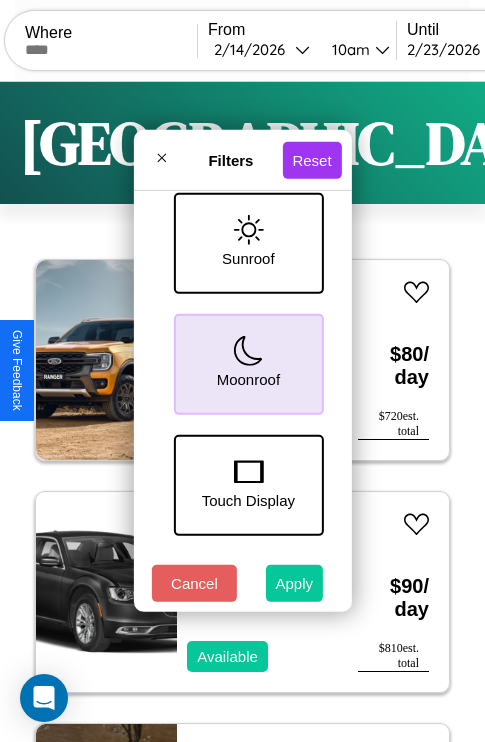 click on "Apply" at bounding box center (295, 583) 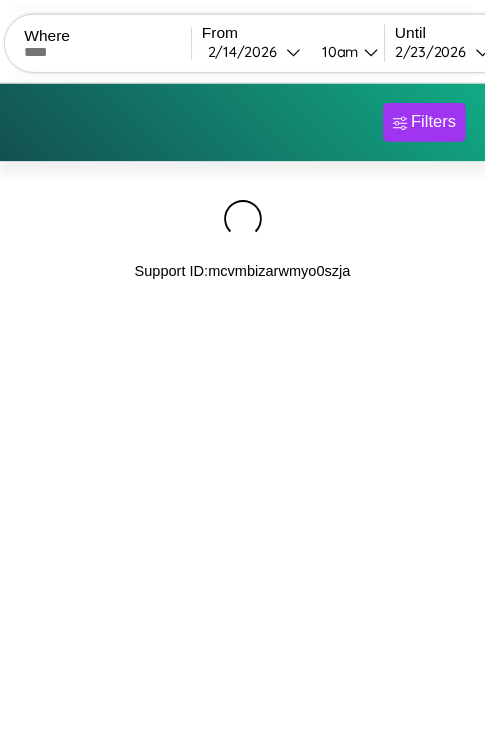 scroll, scrollTop: 0, scrollLeft: 0, axis: both 